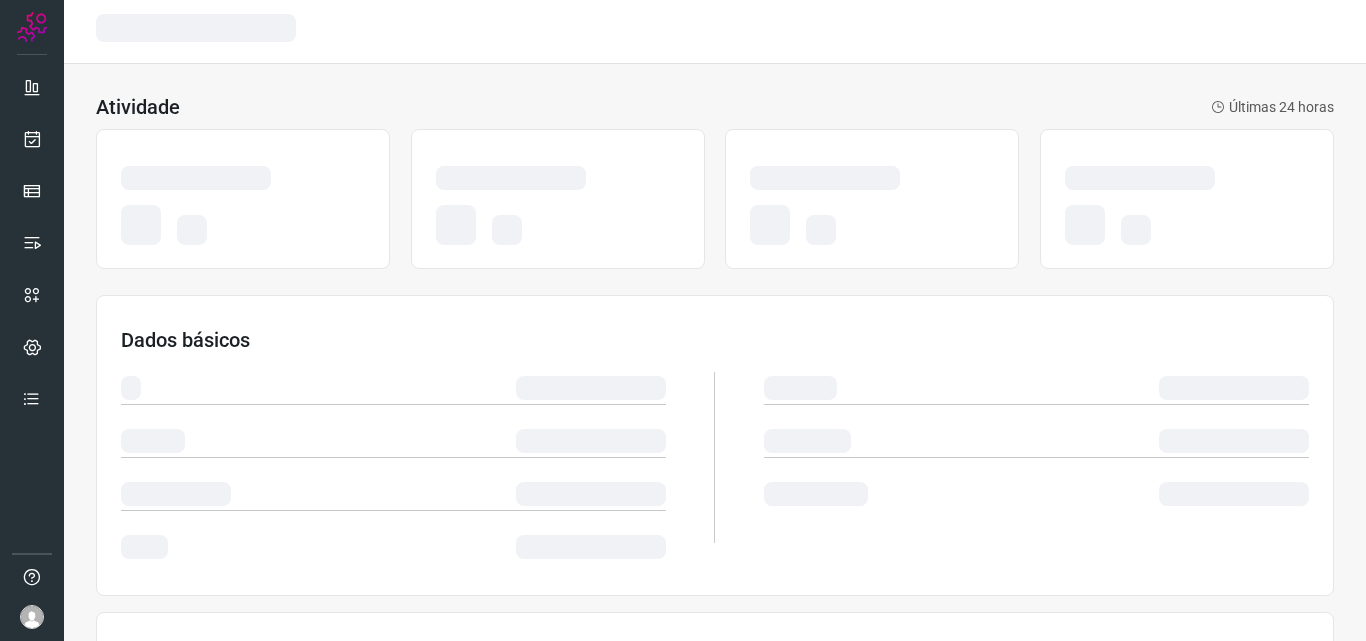 scroll, scrollTop: 0, scrollLeft: 0, axis: both 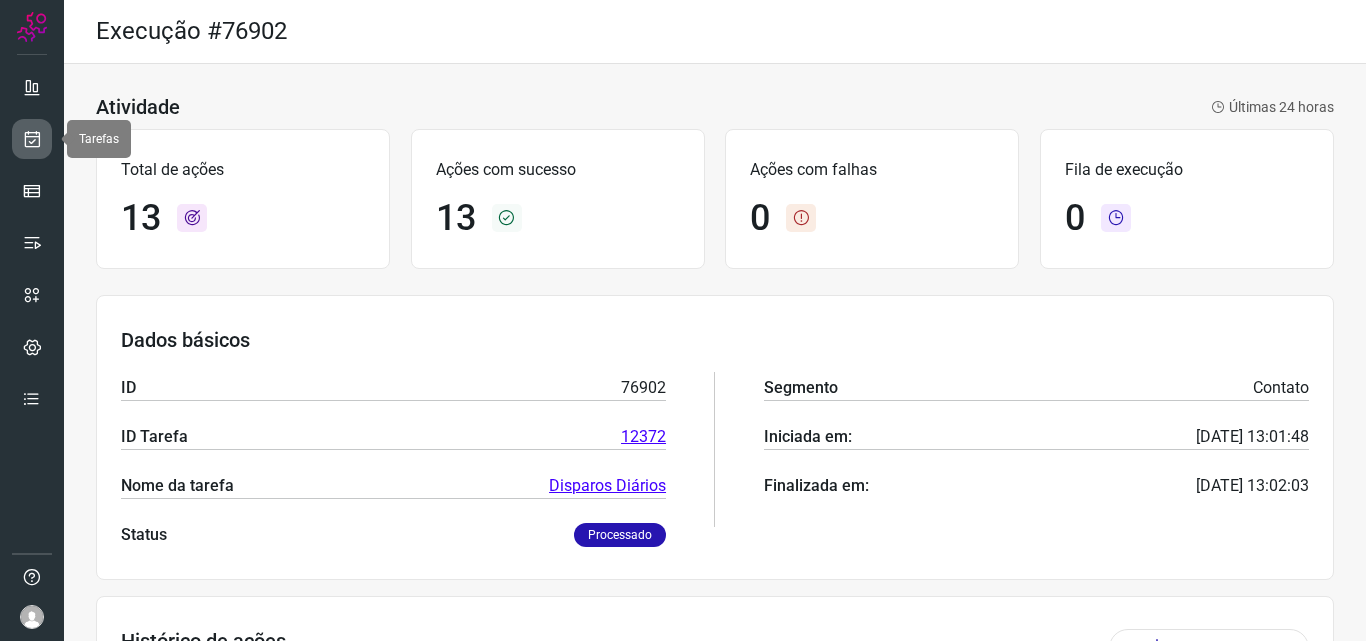 click at bounding box center (32, 139) 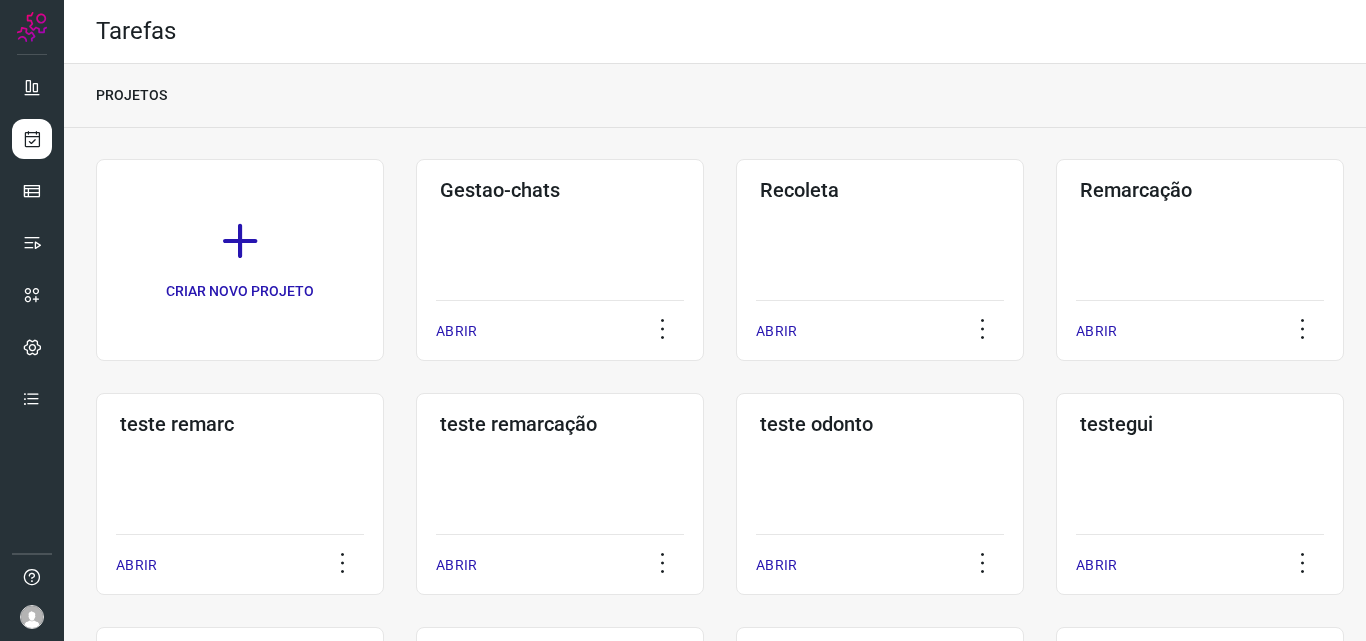 click on "Remarcação  ABRIR" 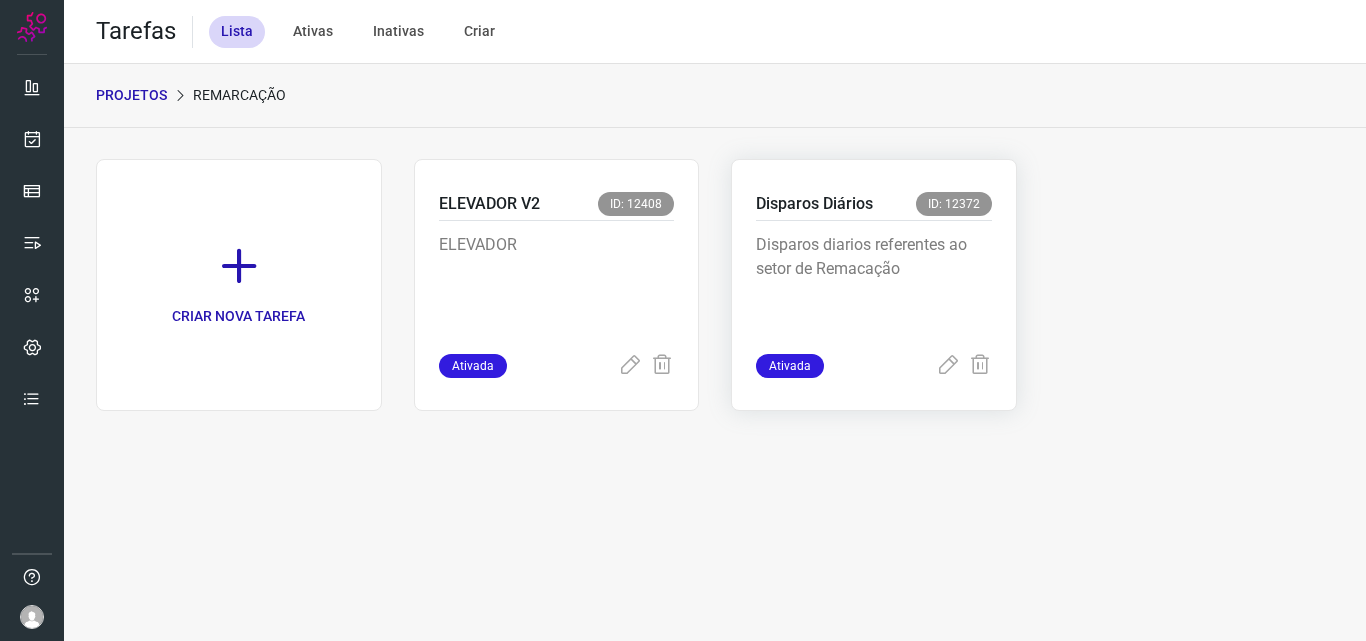 click on "Disparos diarios referentes ao setor de Remacação" at bounding box center (874, 283) 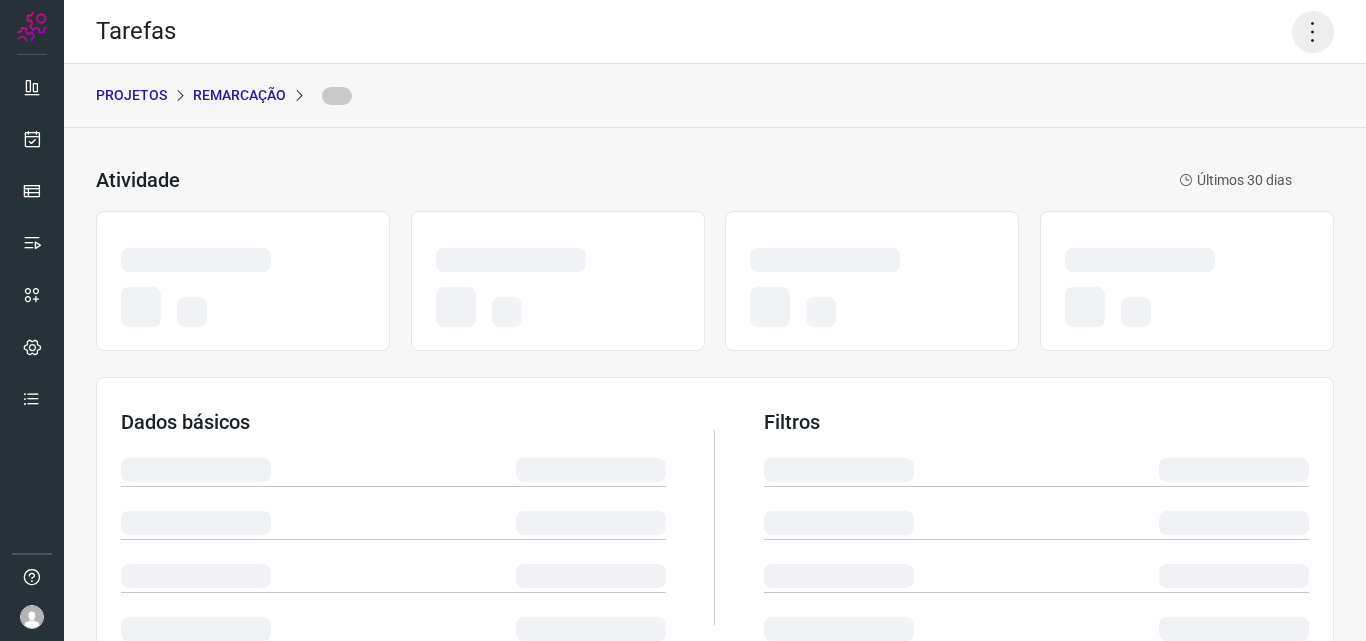 click 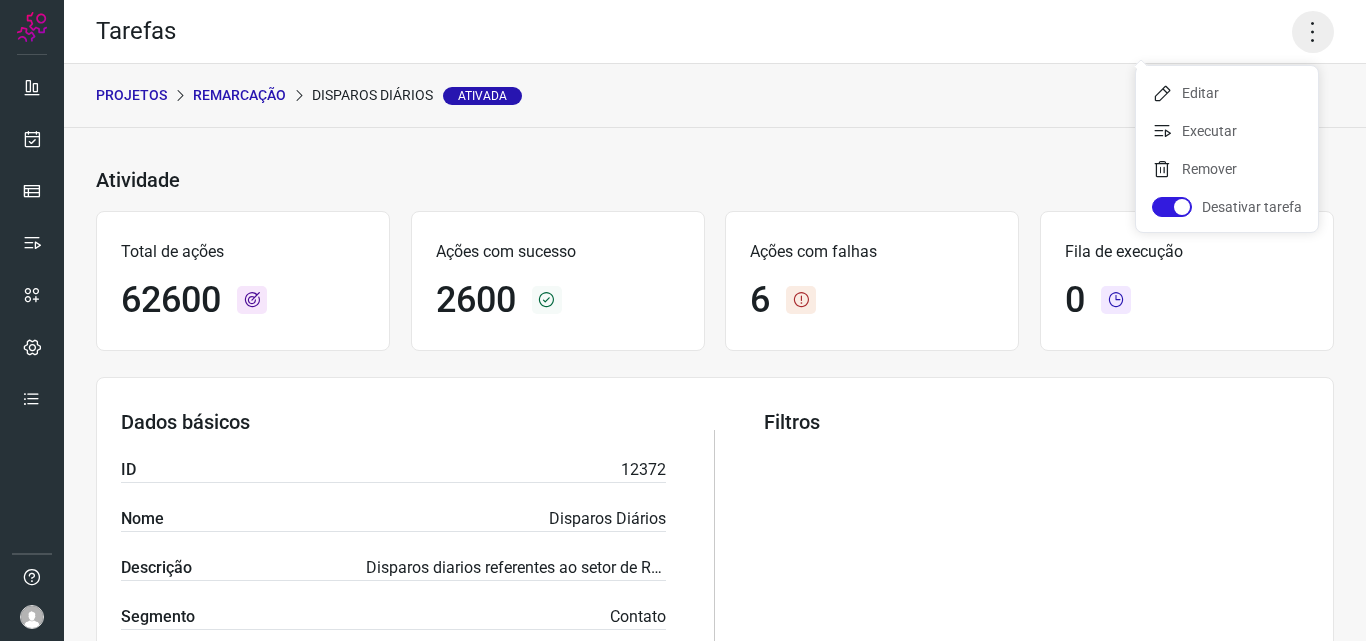 click 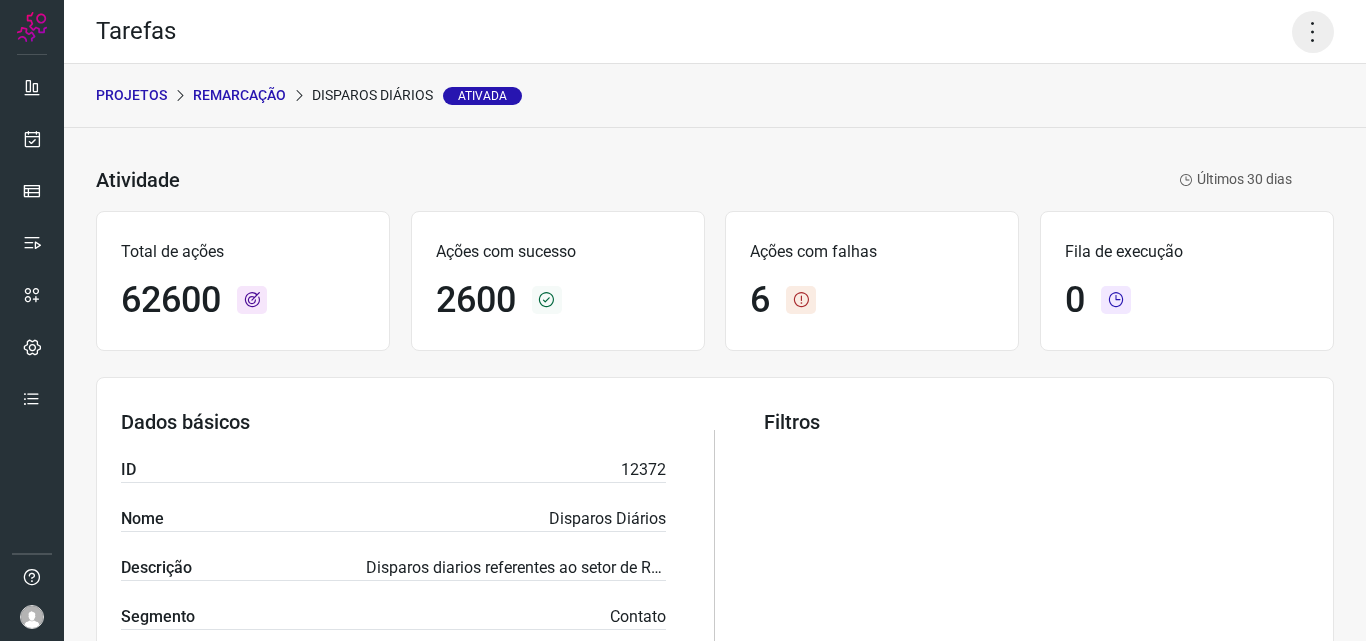 click 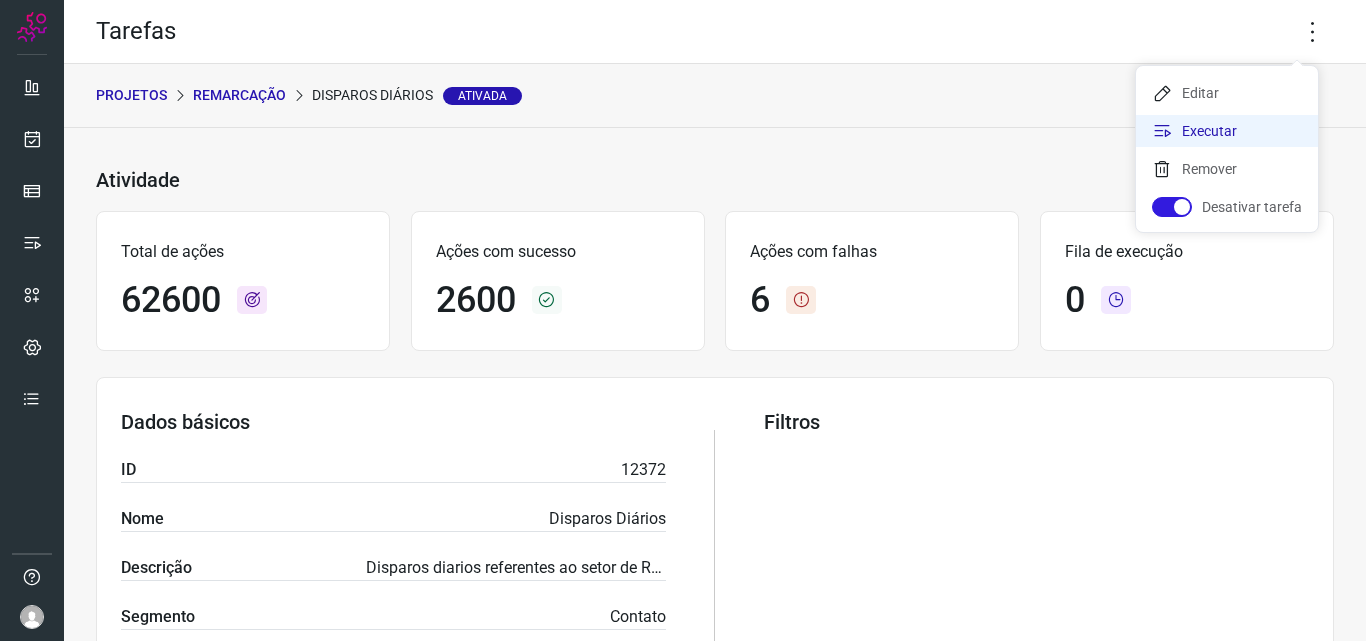 click on "Executar" 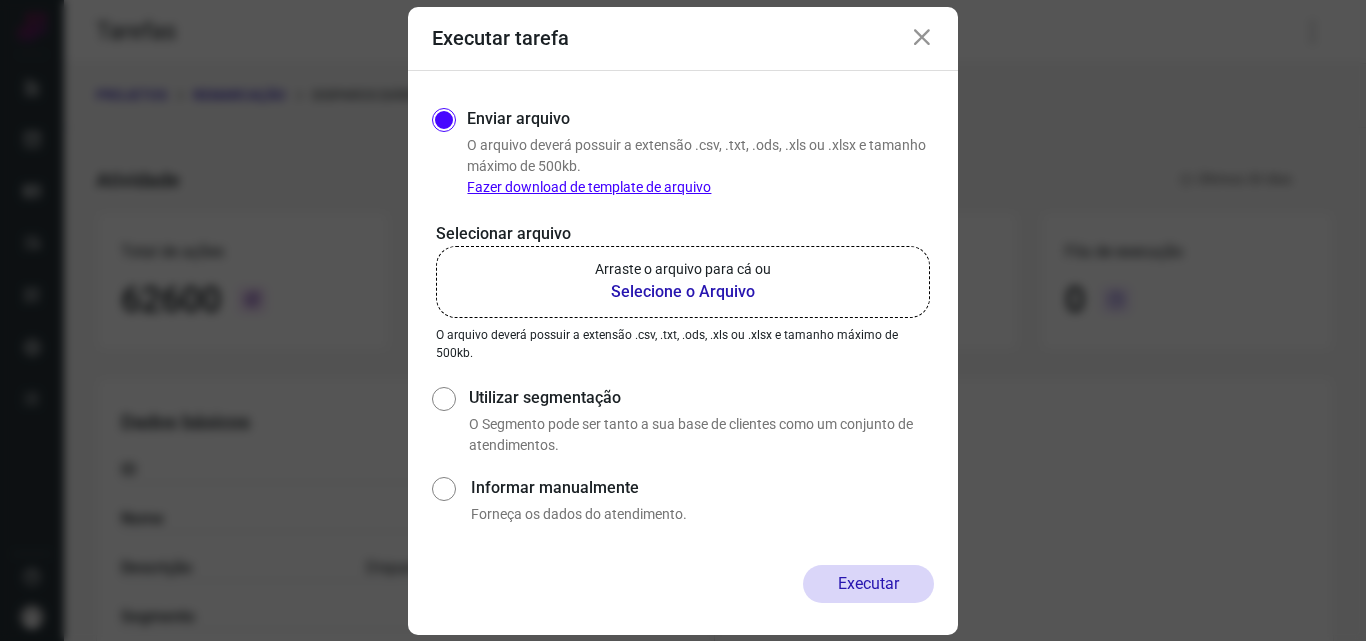 click on "Arraste o arquivo para cá ou" at bounding box center (683, 269) 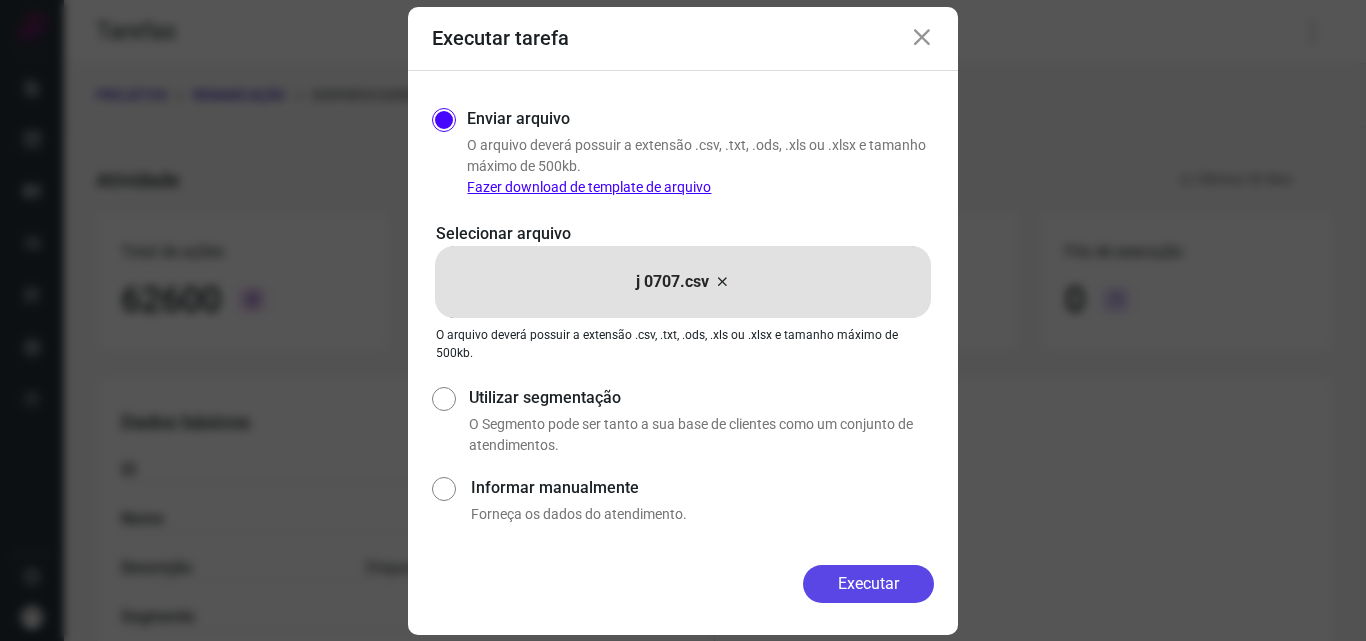 click on "Executar" at bounding box center (868, 584) 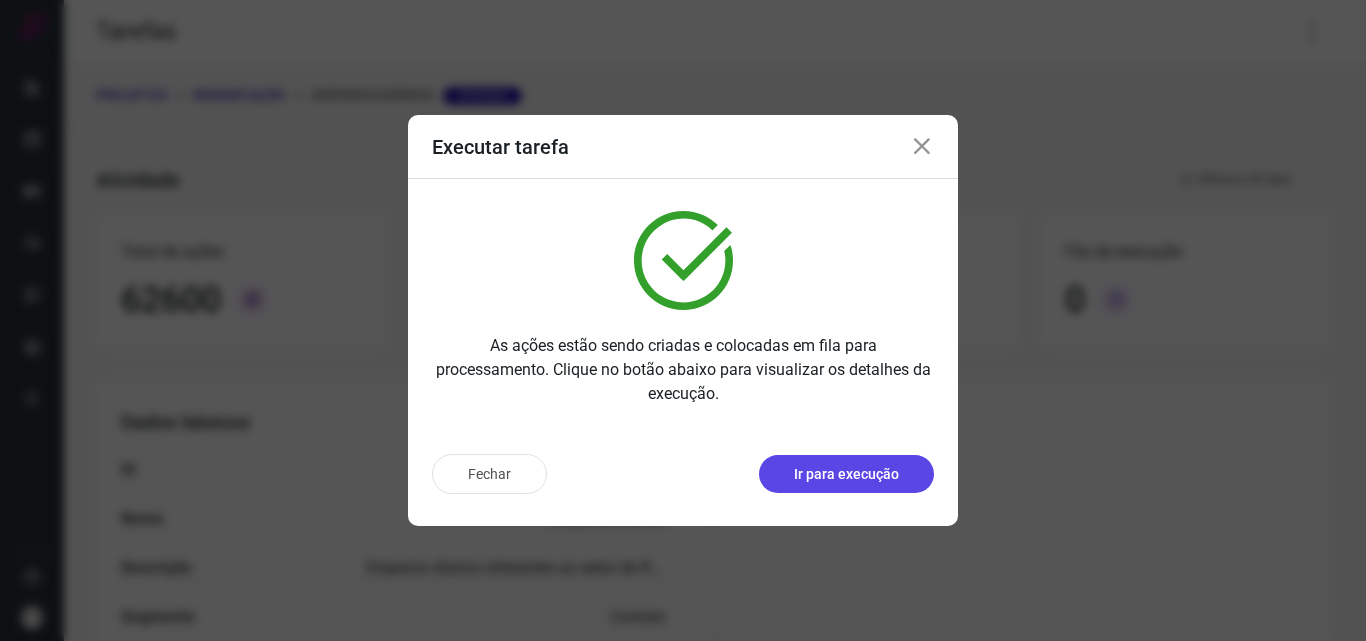 click on "Ir para execução" at bounding box center (846, 474) 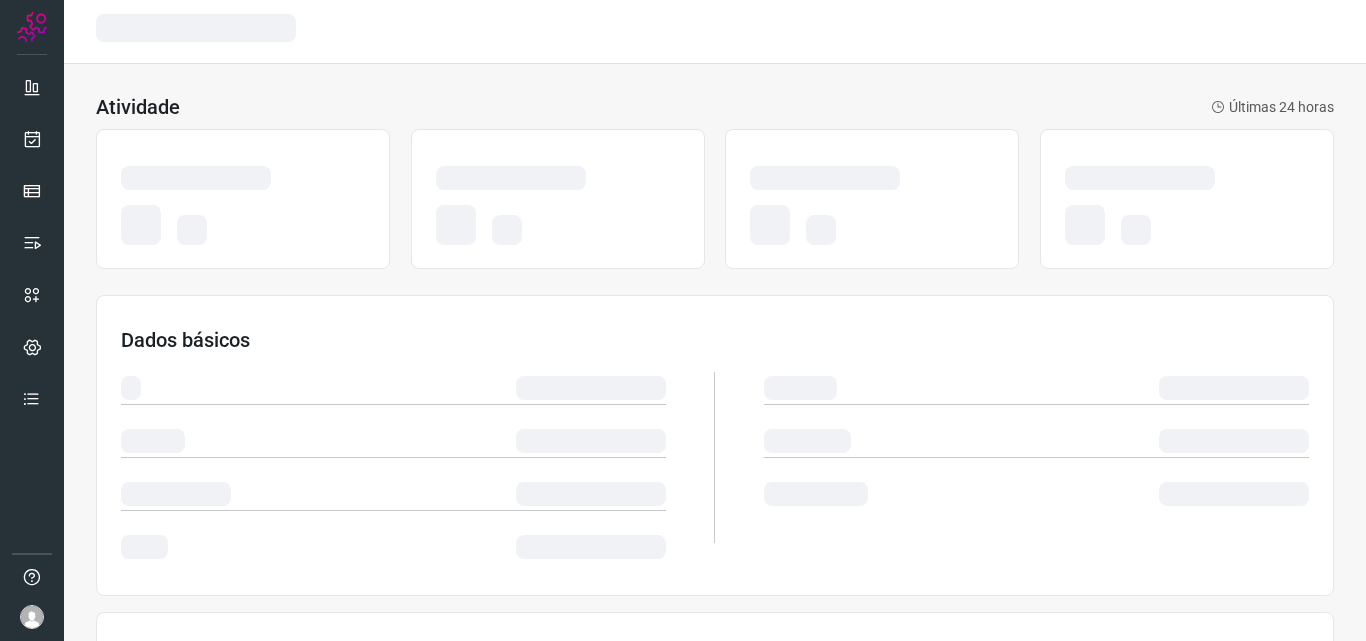 scroll, scrollTop: 0, scrollLeft: 0, axis: both 